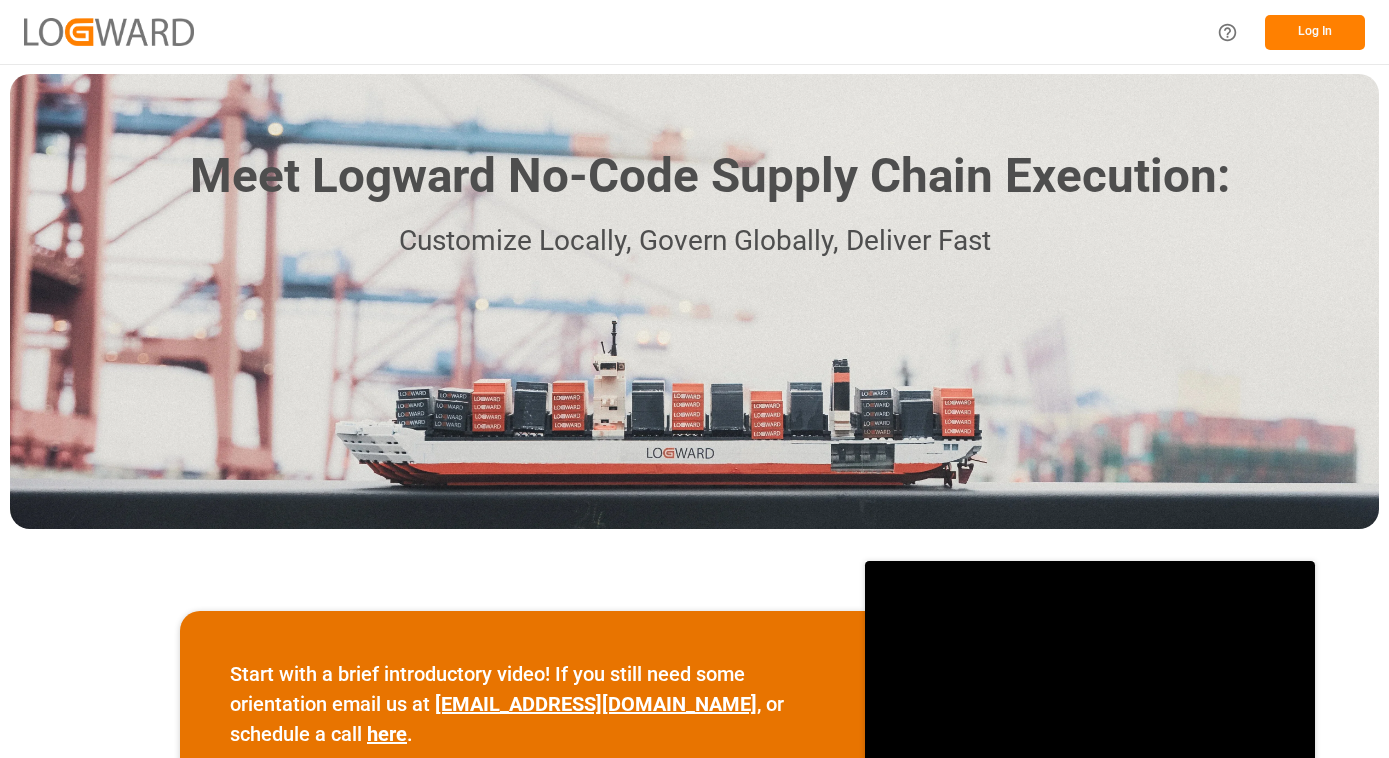 scroll, scrollTop: 0, scrollLeft: 0, axis: both 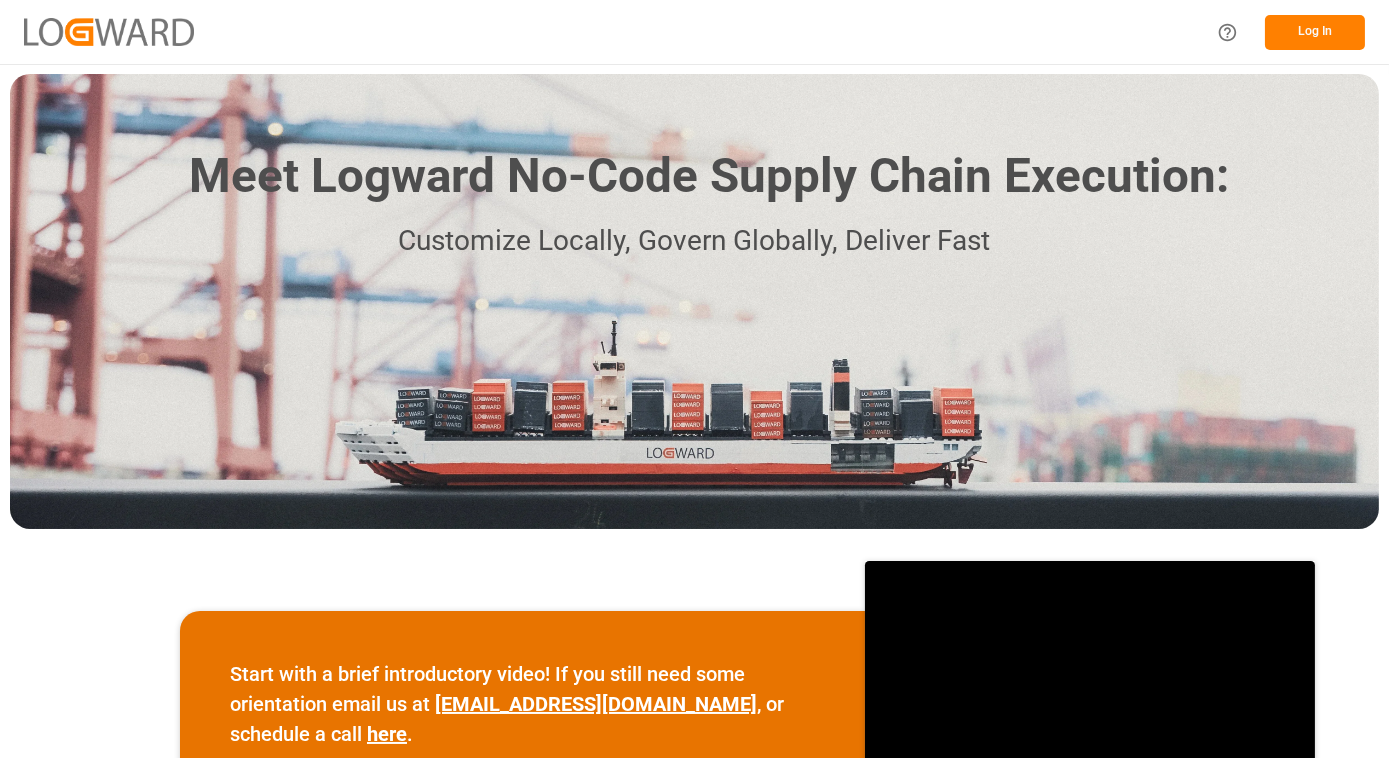click on "Log In" at bounding box center (1315, 32) 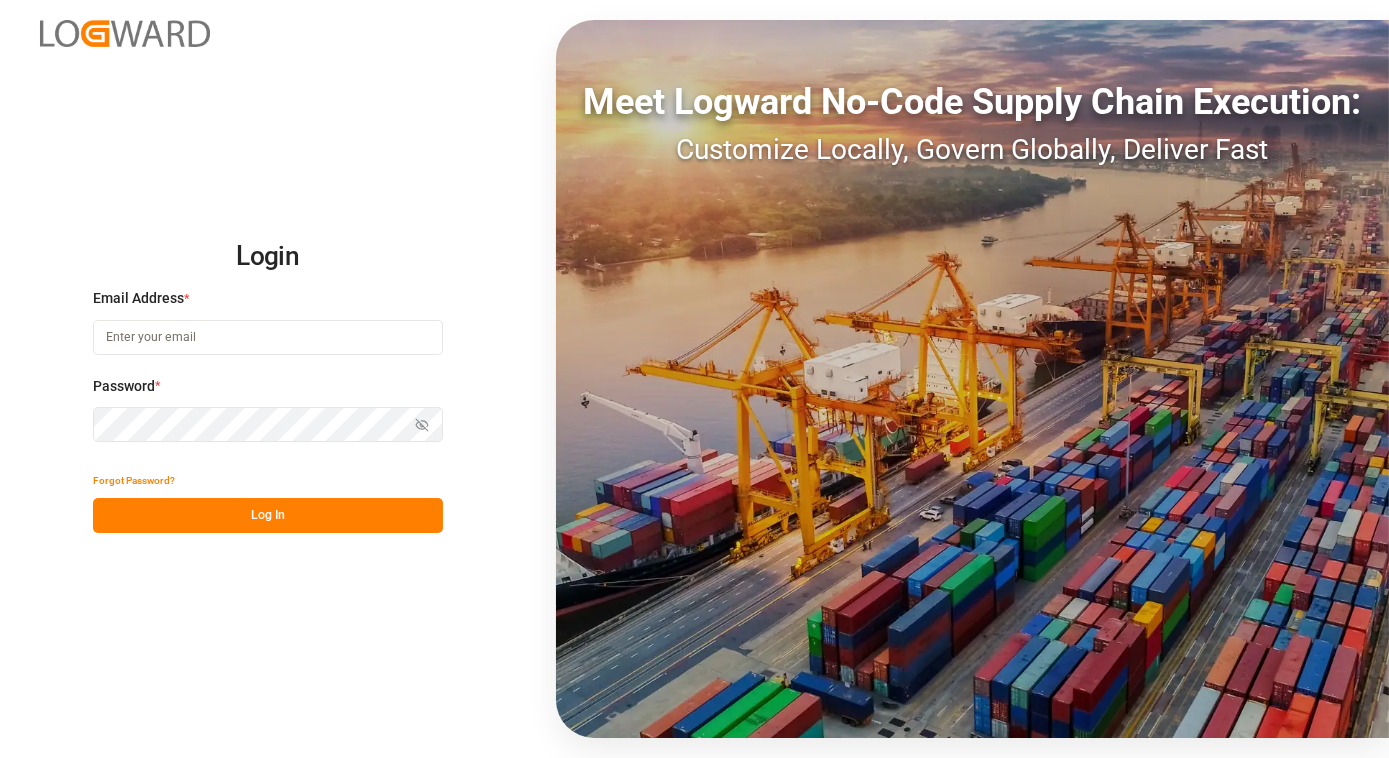 type on "[EMAIL_ADDRESS][DOMAIN_NAME]" 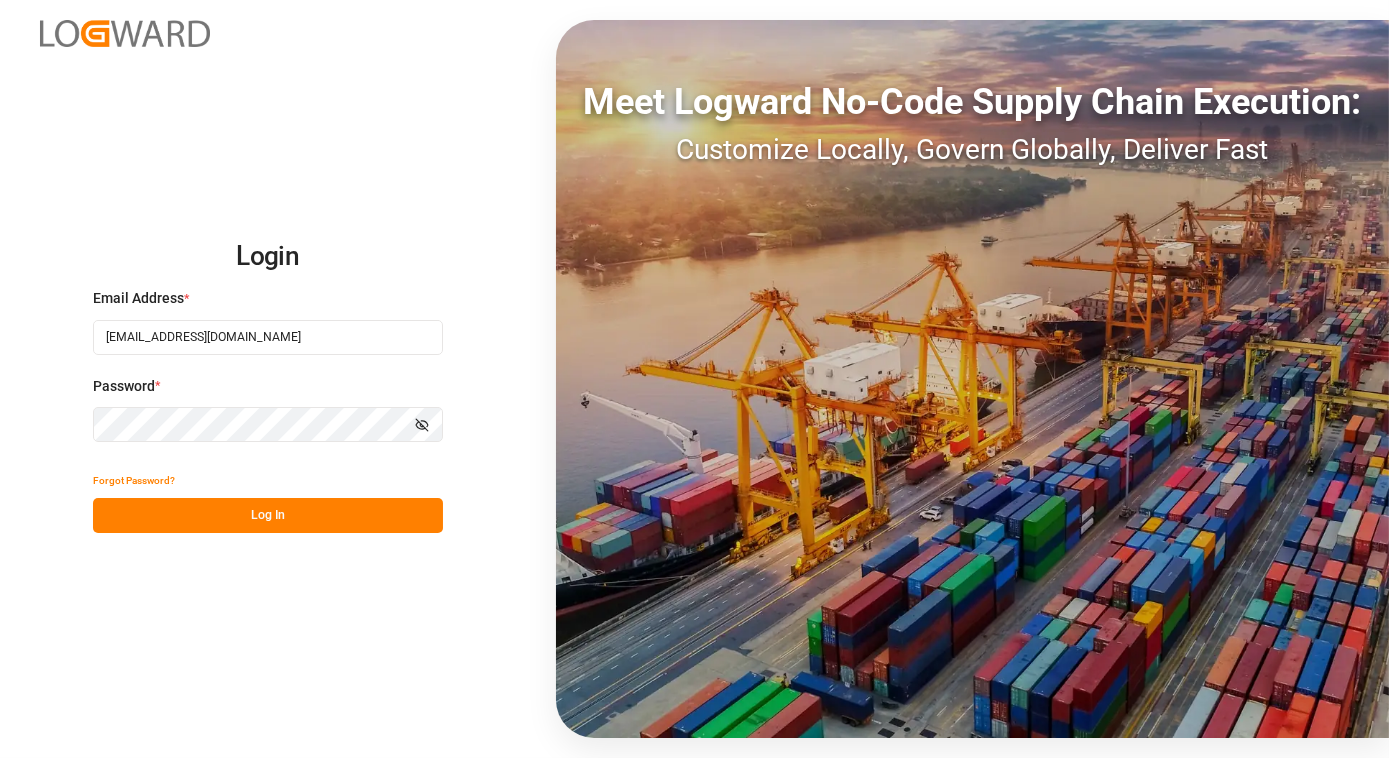click on "Log In" at bounding box center (268, 515) 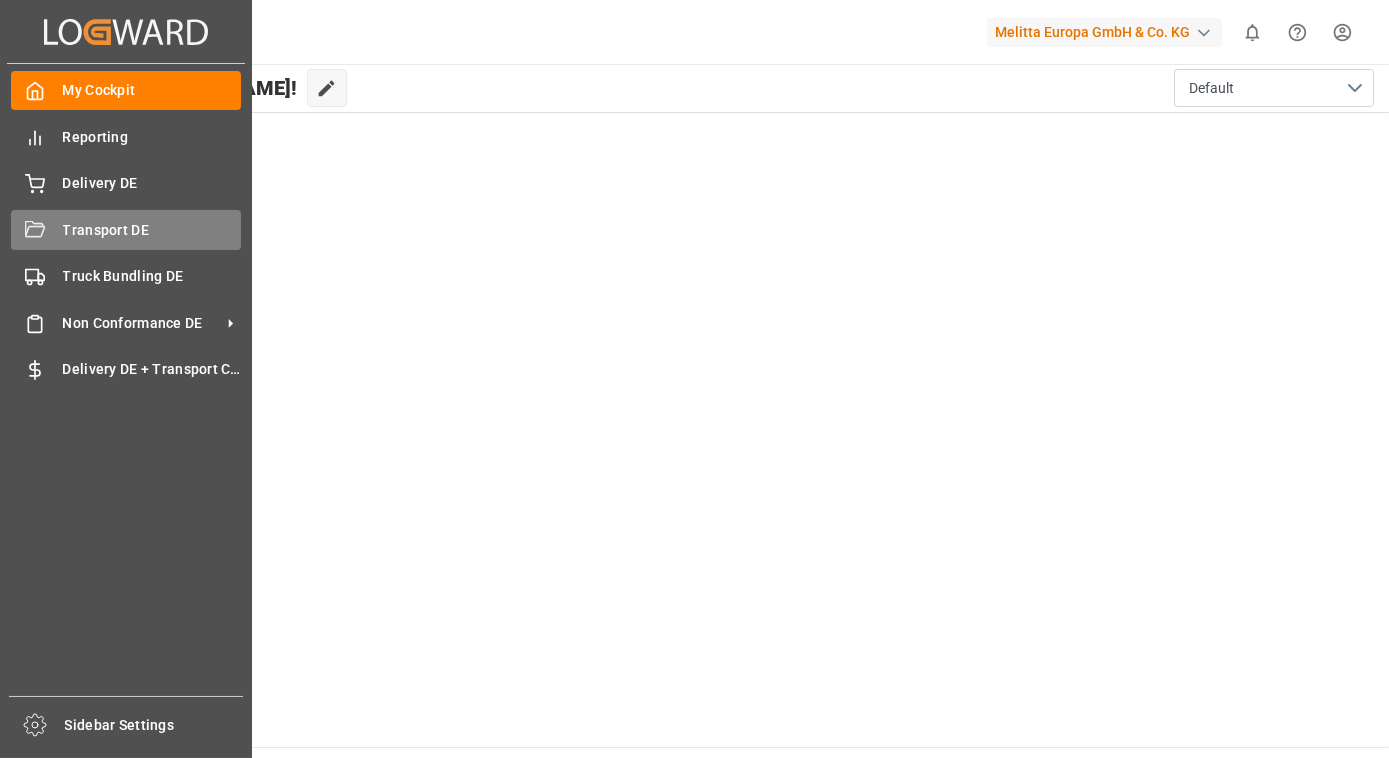 click on "Transport DE Transport DE" at bounding box center (126, 229) 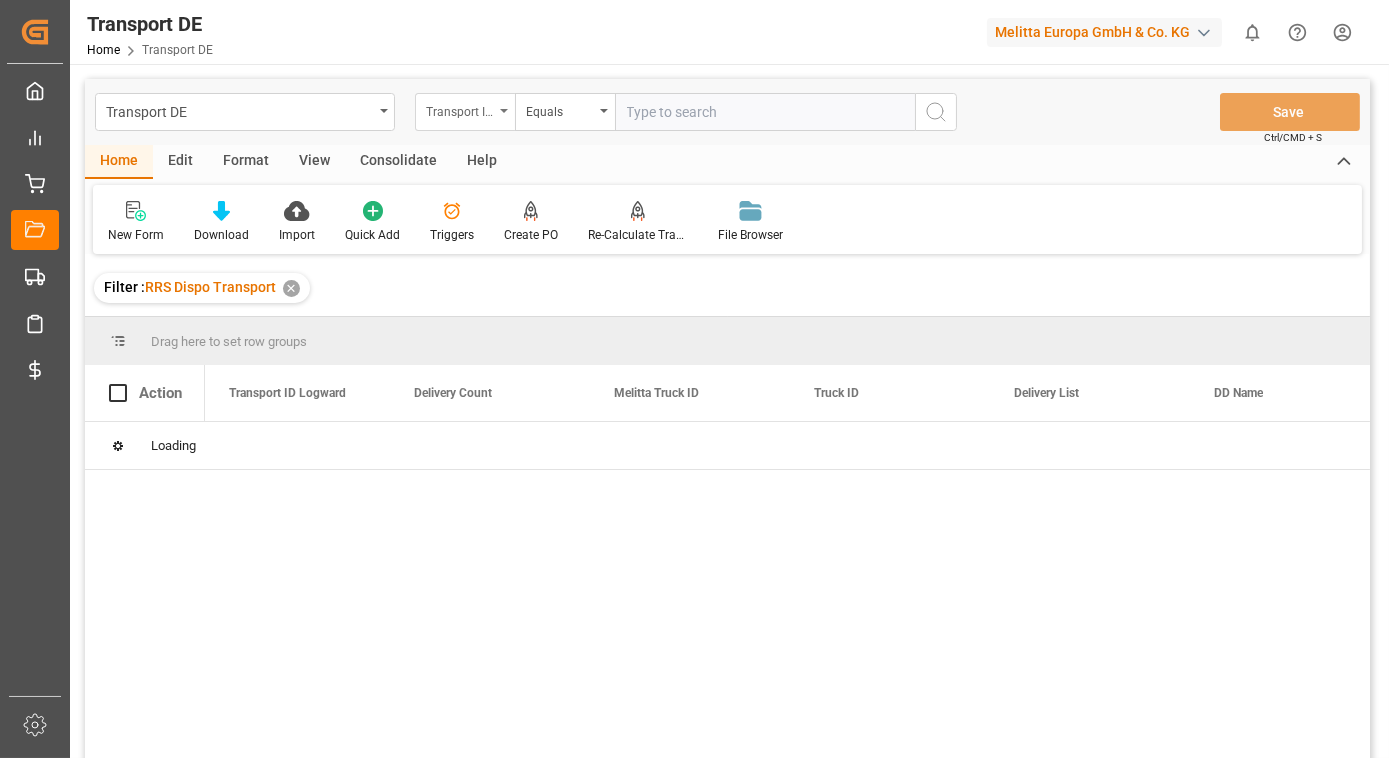 click on "Transport ID Logward" at bounding box center [465, 112] 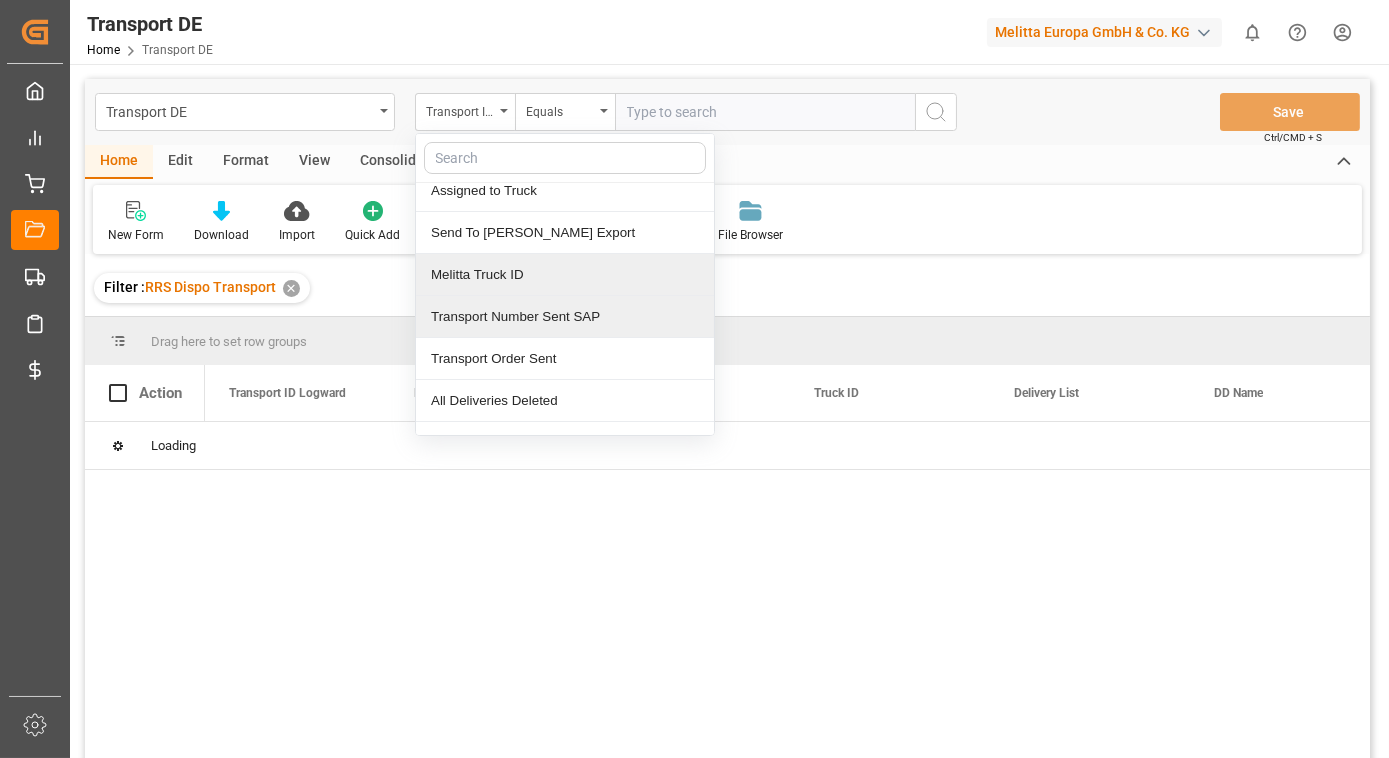 scroll, scrollTop: 272, scrollLeft: 0, axis: vertical 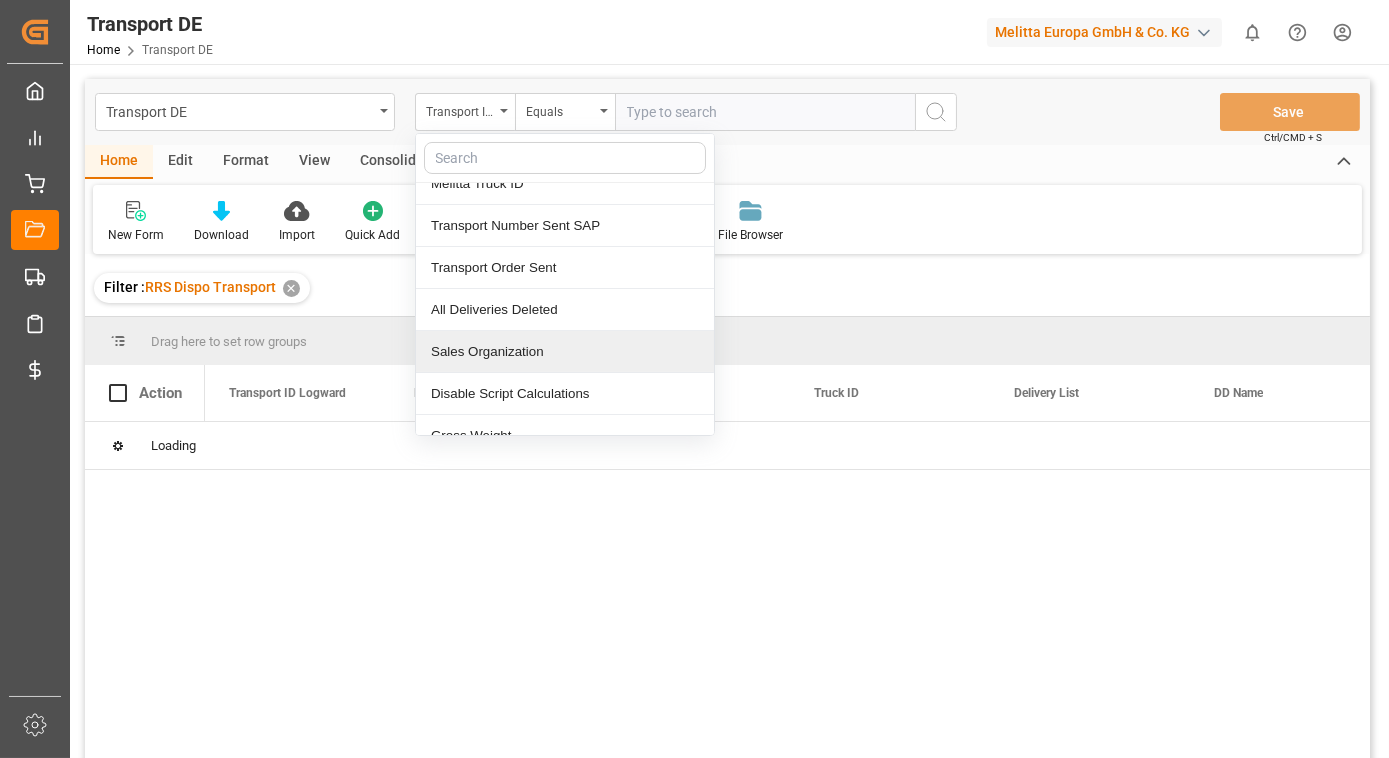 click on "Sales Organization" at bounding box center (565, 352) 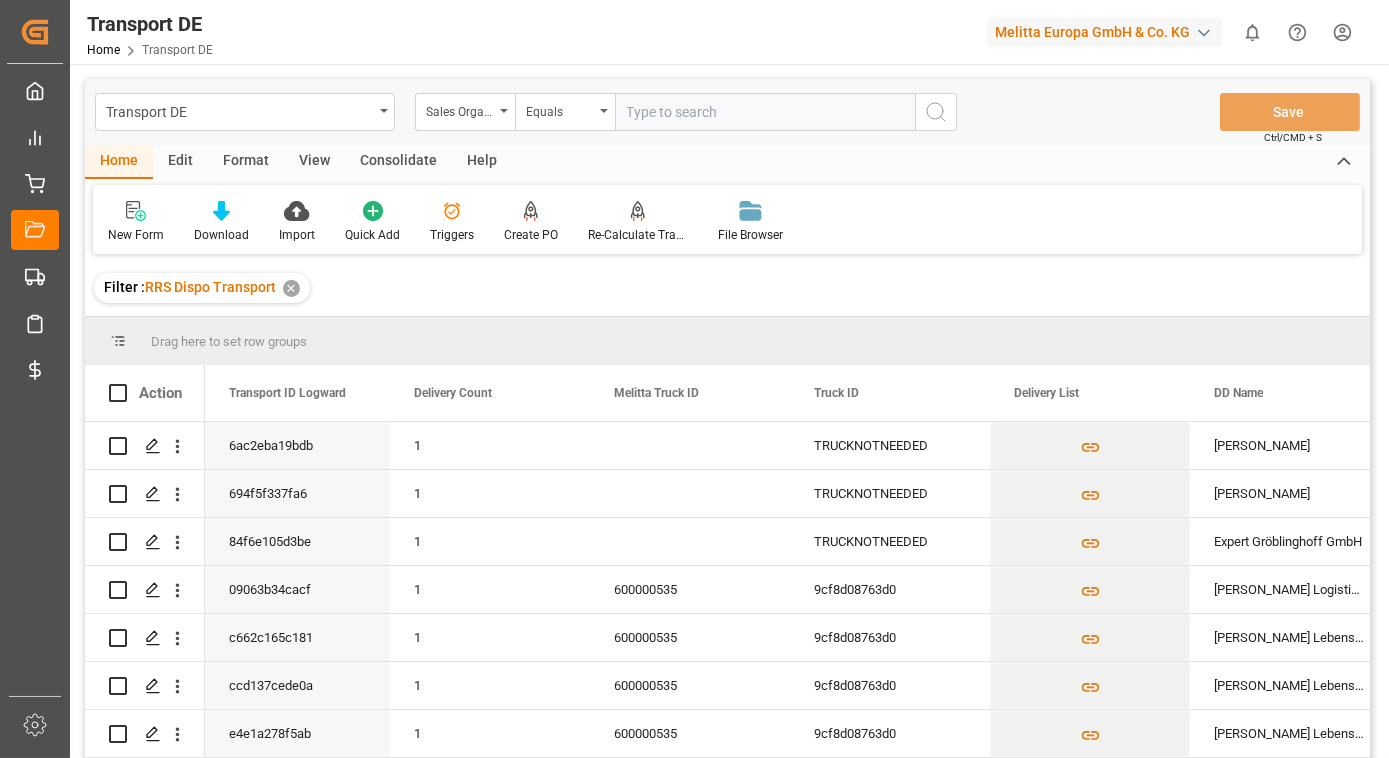 click at bounding box center (765, 112) 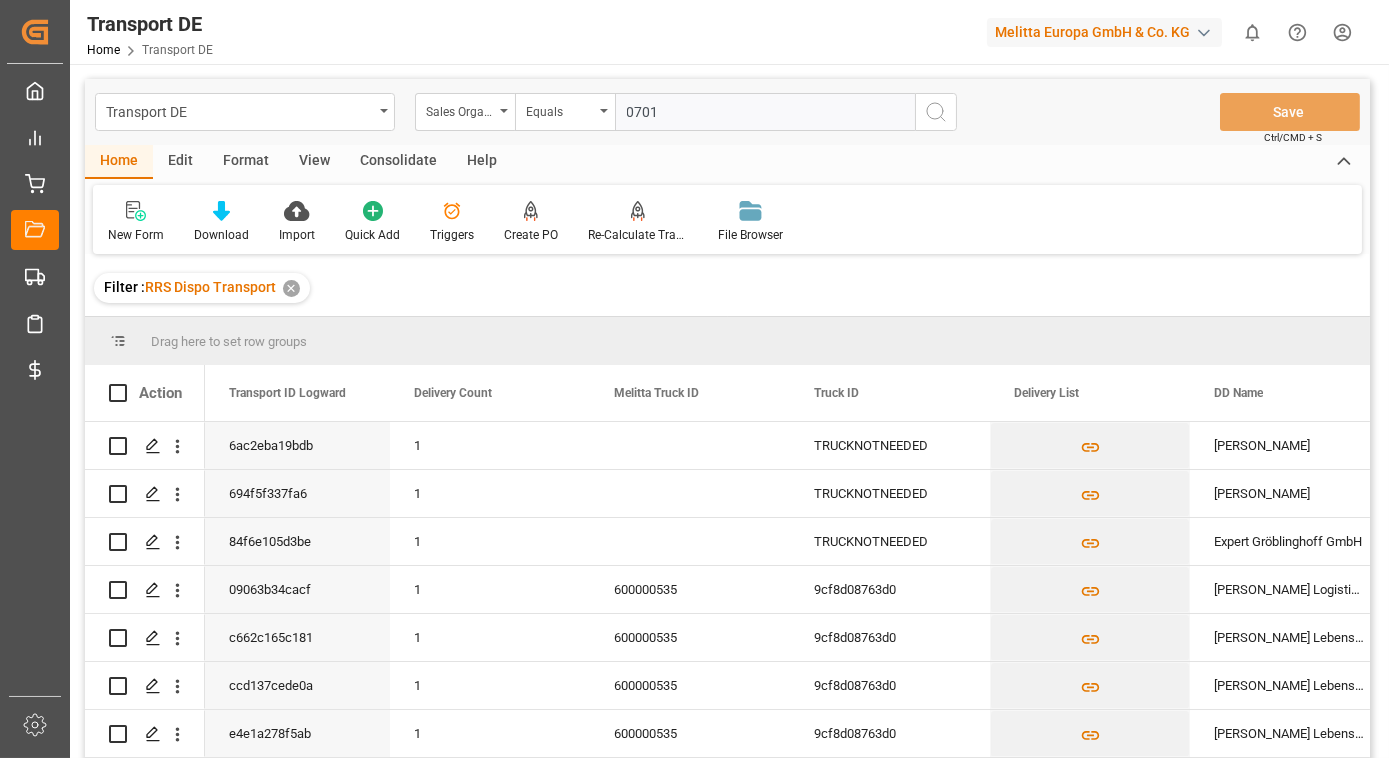 type on "0701" 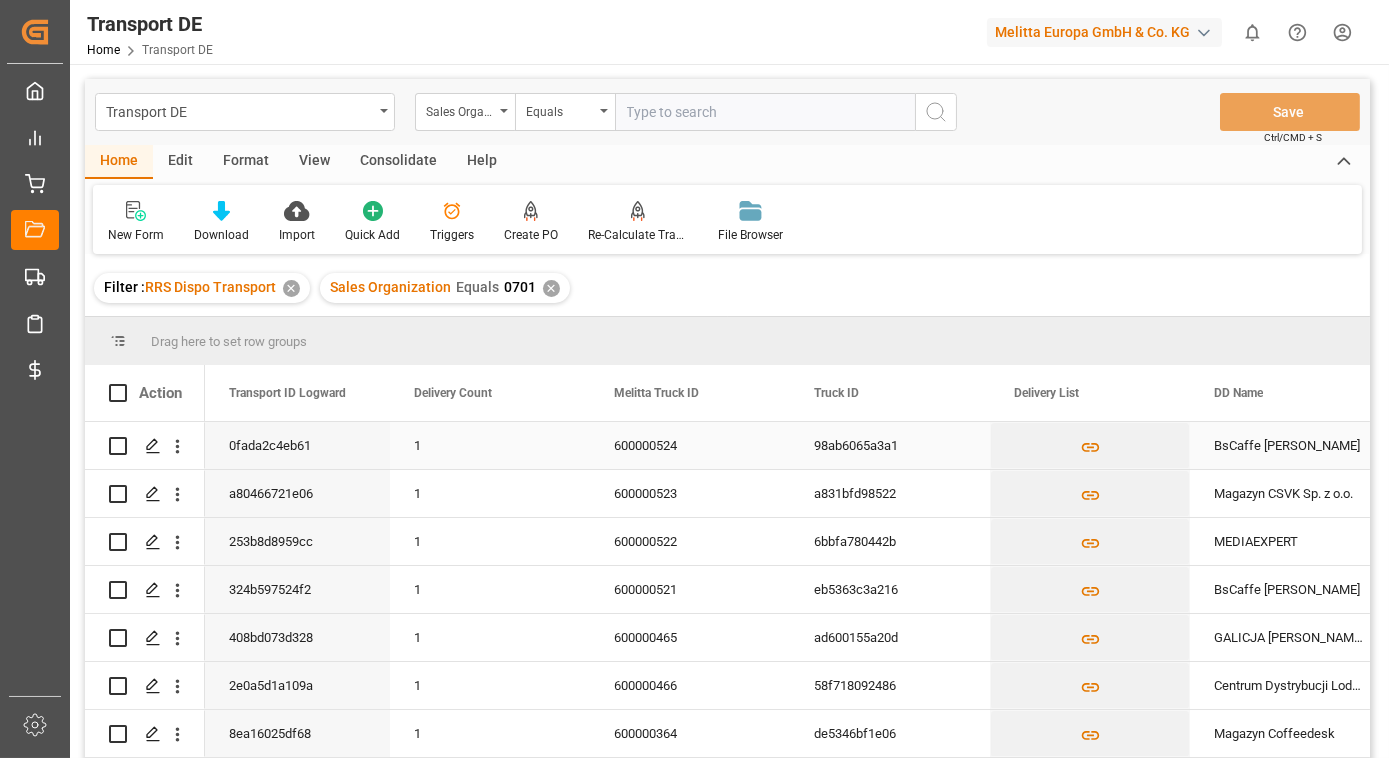 click on "0fada2c4eb61" at bounding box center (297, 445) 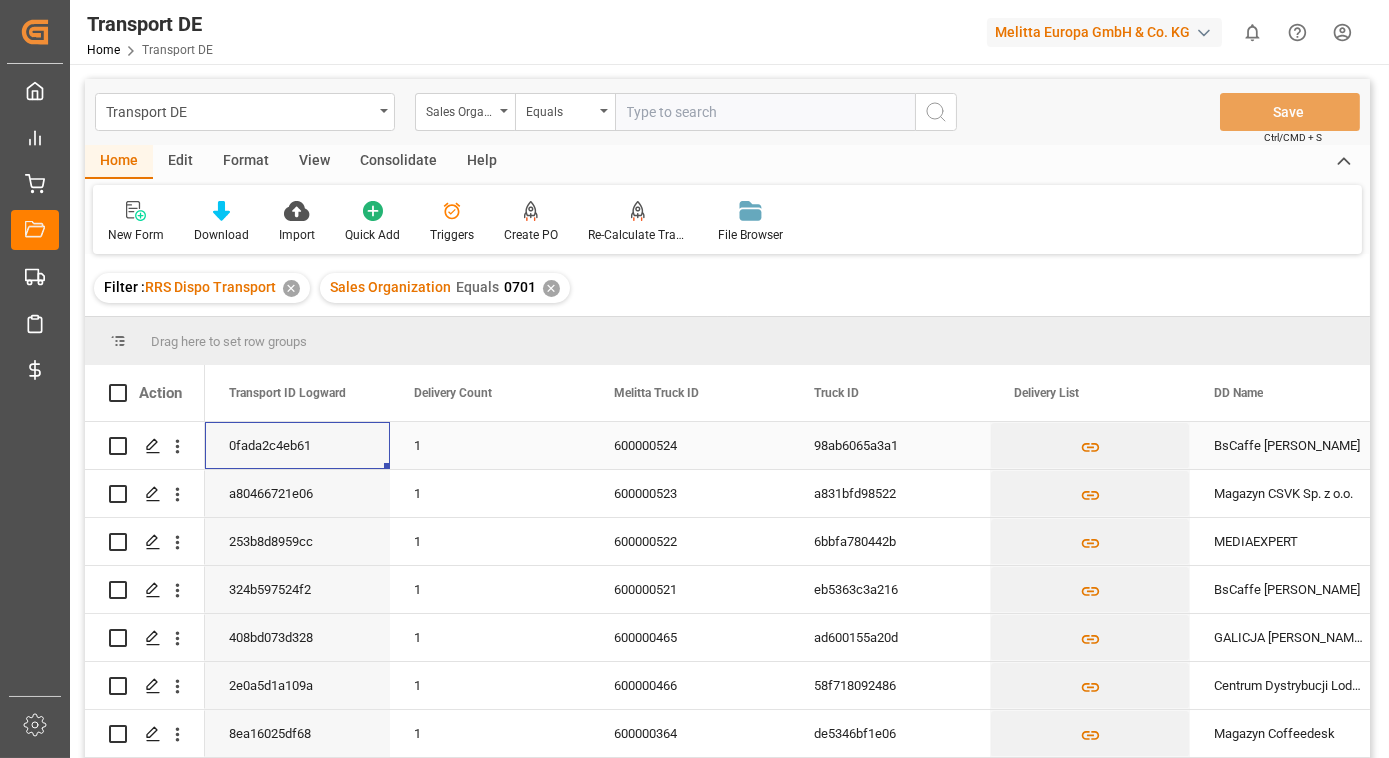 click on "98ab6065a3a1" at bounding box center (890, 445) 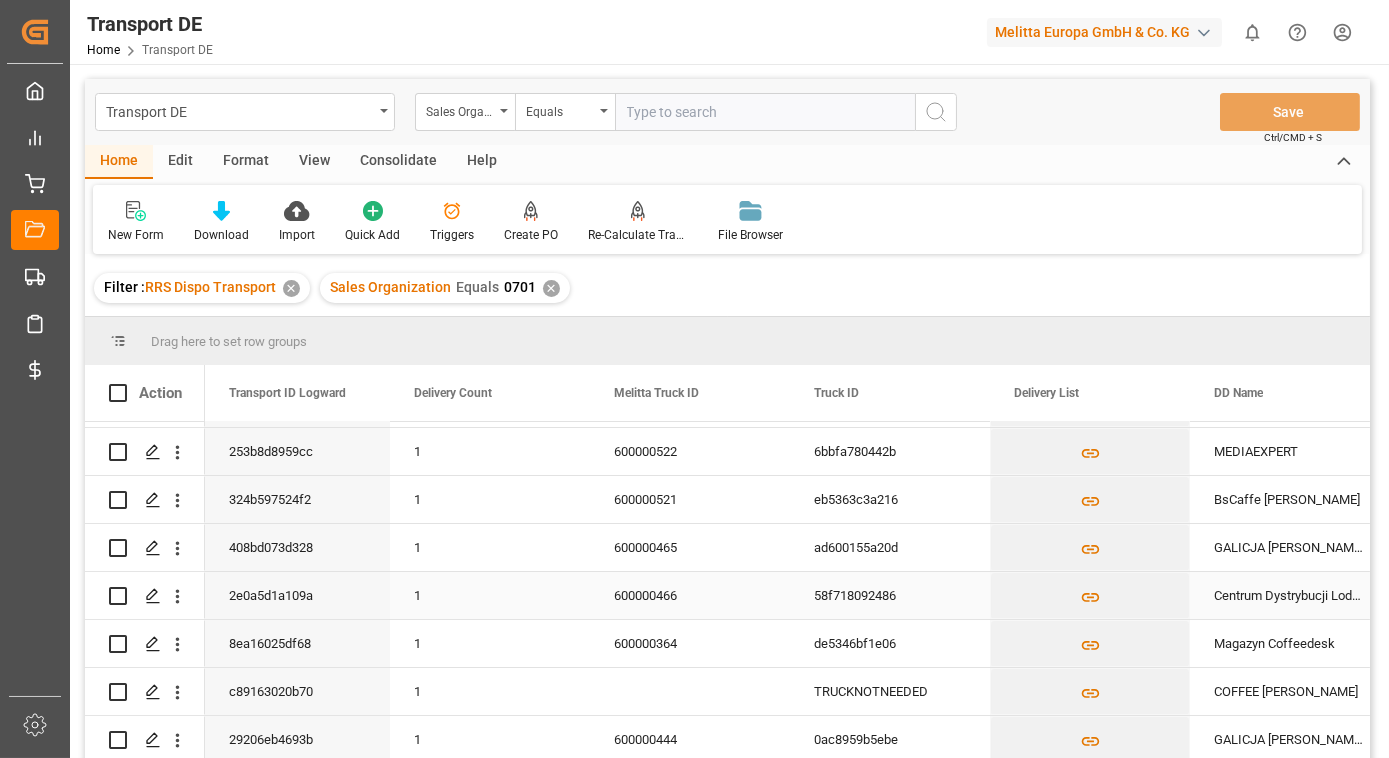 scroll, scrollTop: 0, scrollLeft: 0, axis: both 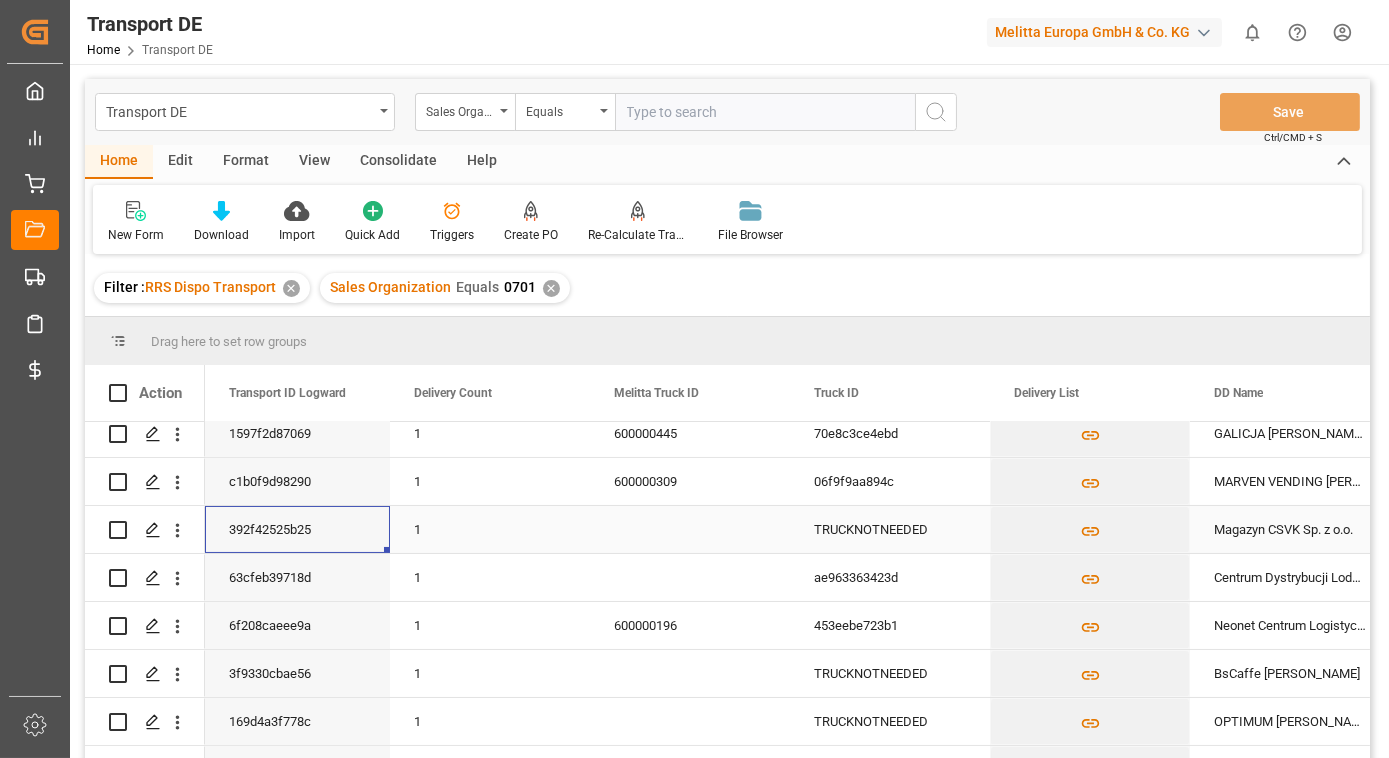 click on "392f42525b25" at bounding box center [297, 529] 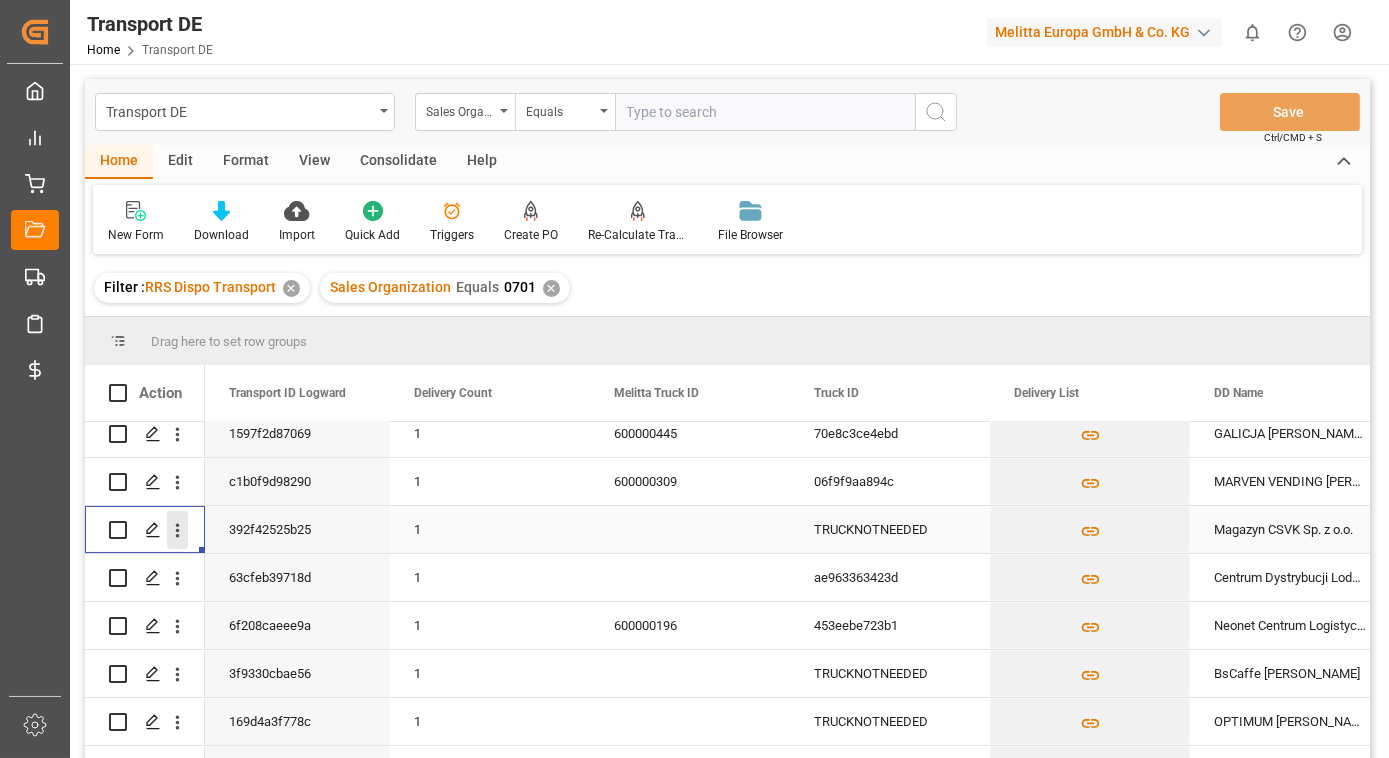 click 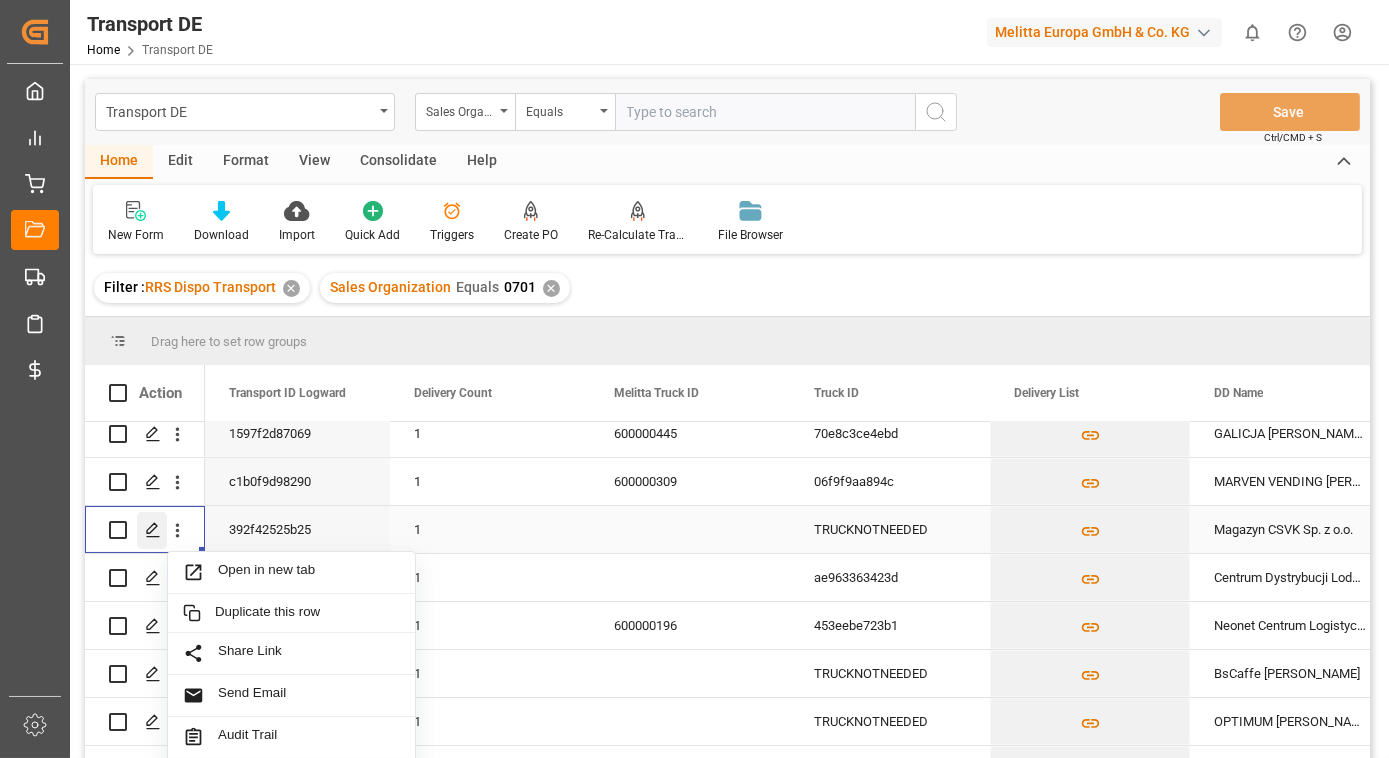 click 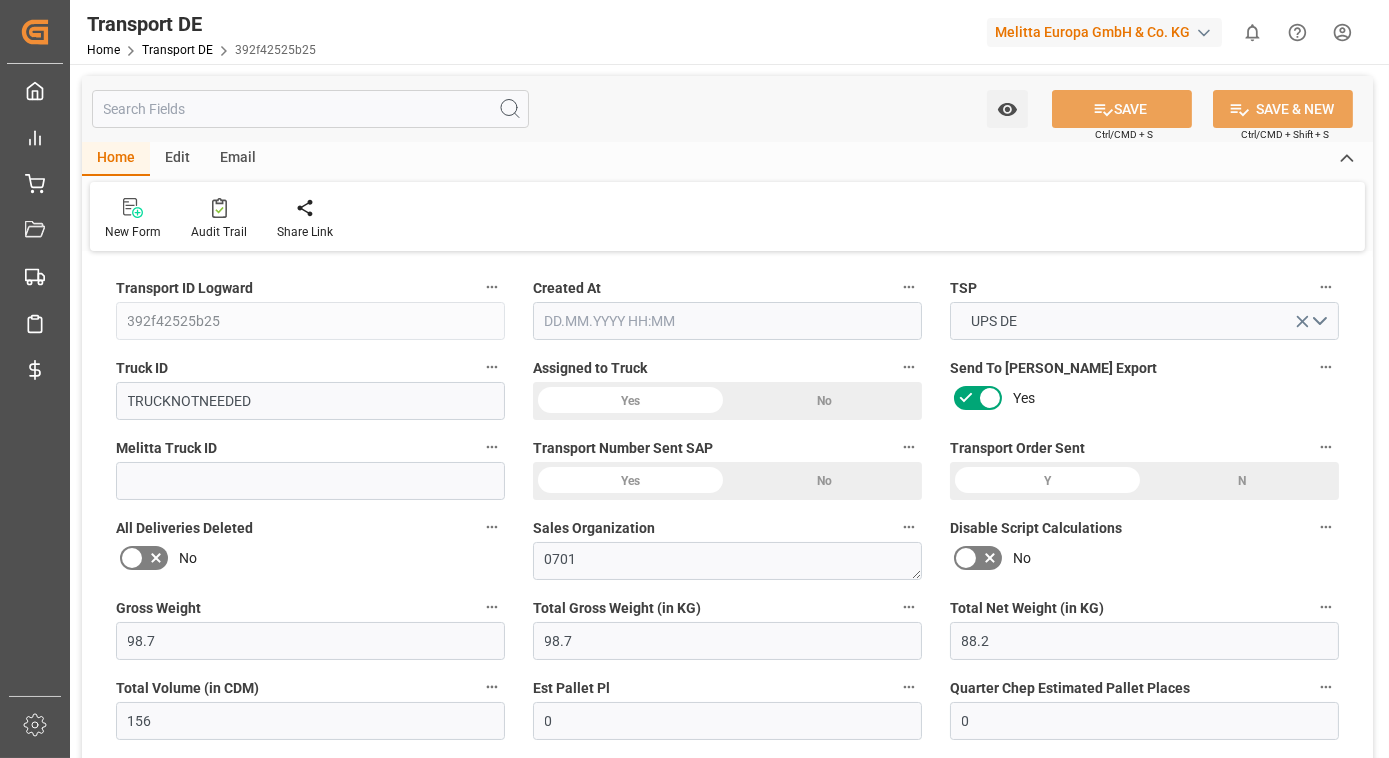 type on "98.7" 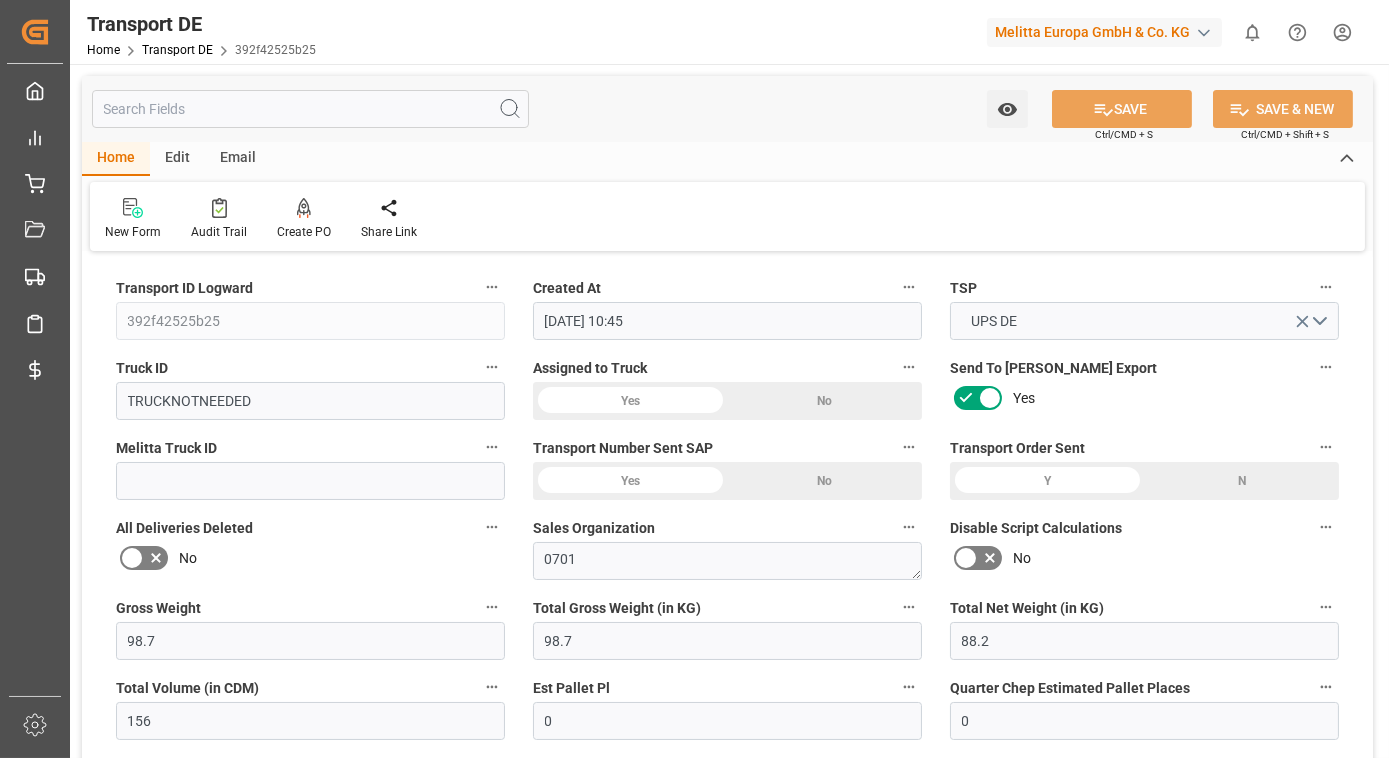 type on "[DATE] 10:45" 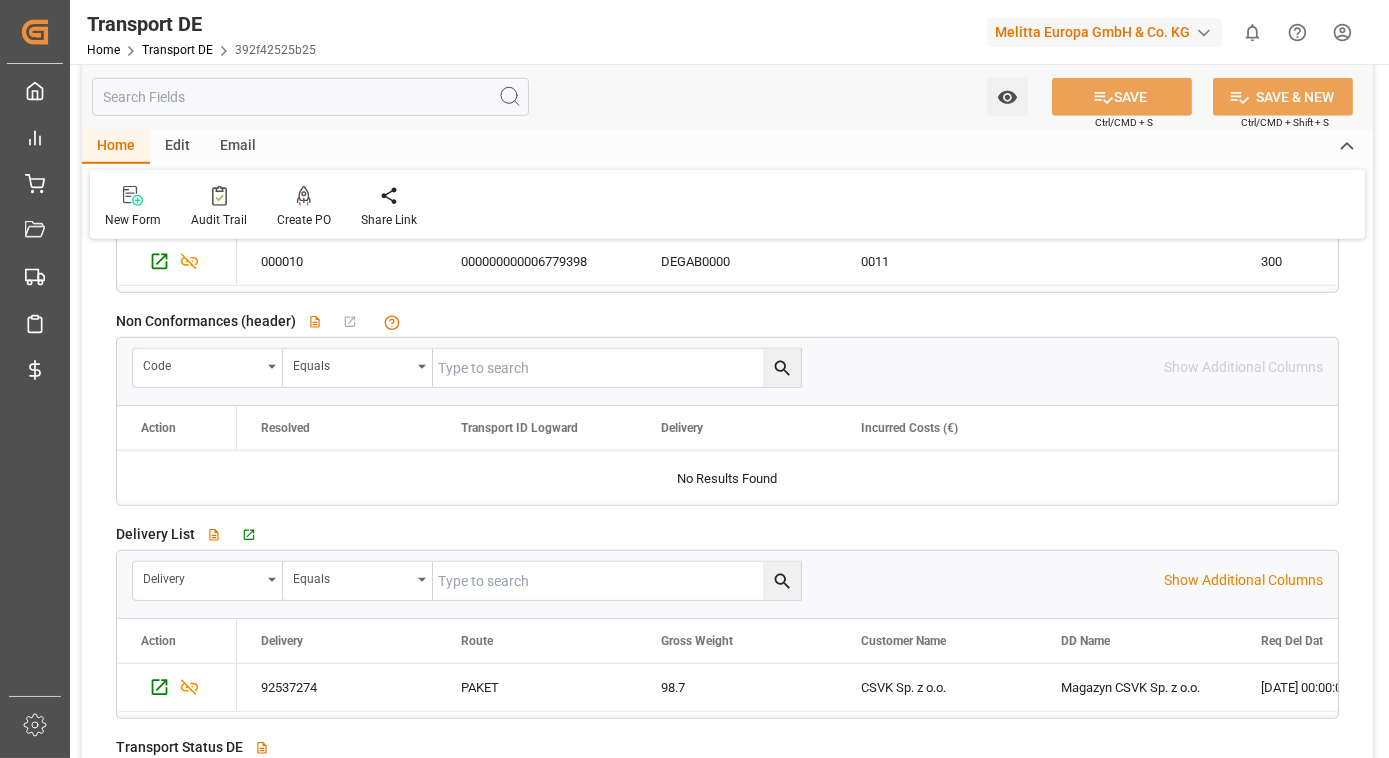 scroll, scrollTop: 3272, scrollLeft: 0, axis: vertical 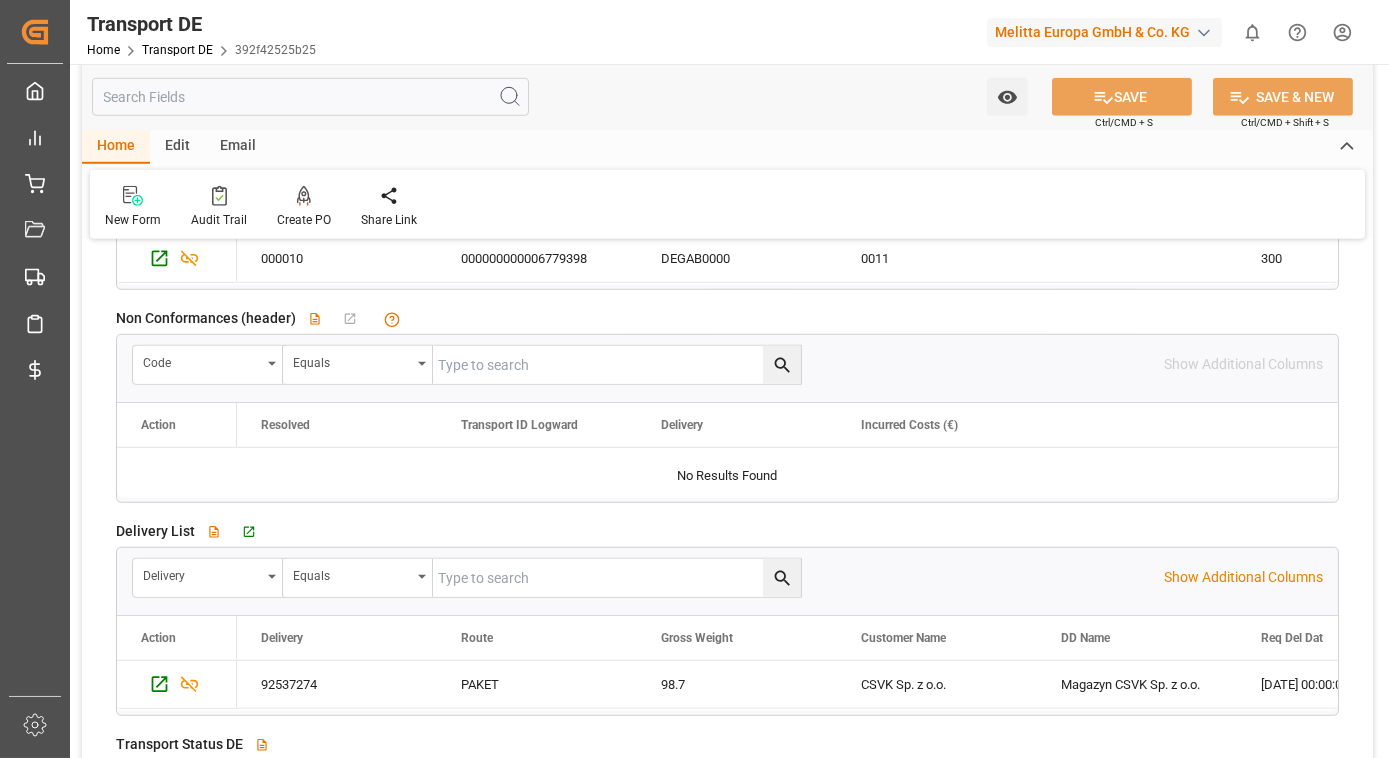 click on "Created by potrace 1.15, written by [PERSON_NAME] [DATE]-[DATE] Created by potrace 1.15, written by [PERSON_NAME] [DATE]-[DATE] My Cockpit My Cockpit Reporting Reporting Delivery DE Delivery DE Transport DE Transport DE Truck Bundling DE Truck Bundling DE Non Conformance DE Non Conformance DE Delivery DE + Transport Cost Delivery DE + Transport Cost Sidebar Settings Back to main menu Transport DE Home Transport DE 392f42525b25 Melitta Europa GmbH & Co. KG 0 Notifications Only show unread All Mark all categories read No notifications Watch Option   SAVE Ctrl/CMD + S    SAVE & NEW Ctrl/CMD + Shift + S Home Edit Email New Form Audit Trail Create PO Share Link Transport ID Logward     392f42525b25 Created At     [DATE] 10:45 TSP     UPS DE Truck ID     TRUCKNOTNEEDED Assigned to Truck     Yes No Send To [PERSON_NAME] Export     Yes Melitta Truck ID     Transport Number Sent SAP     Yes No Transport Order Sent     Y N All Deliveries Deleted     No Sales Organization     0701 Disable Script Calculations     No     98.7" at bounding box center [694, 379] 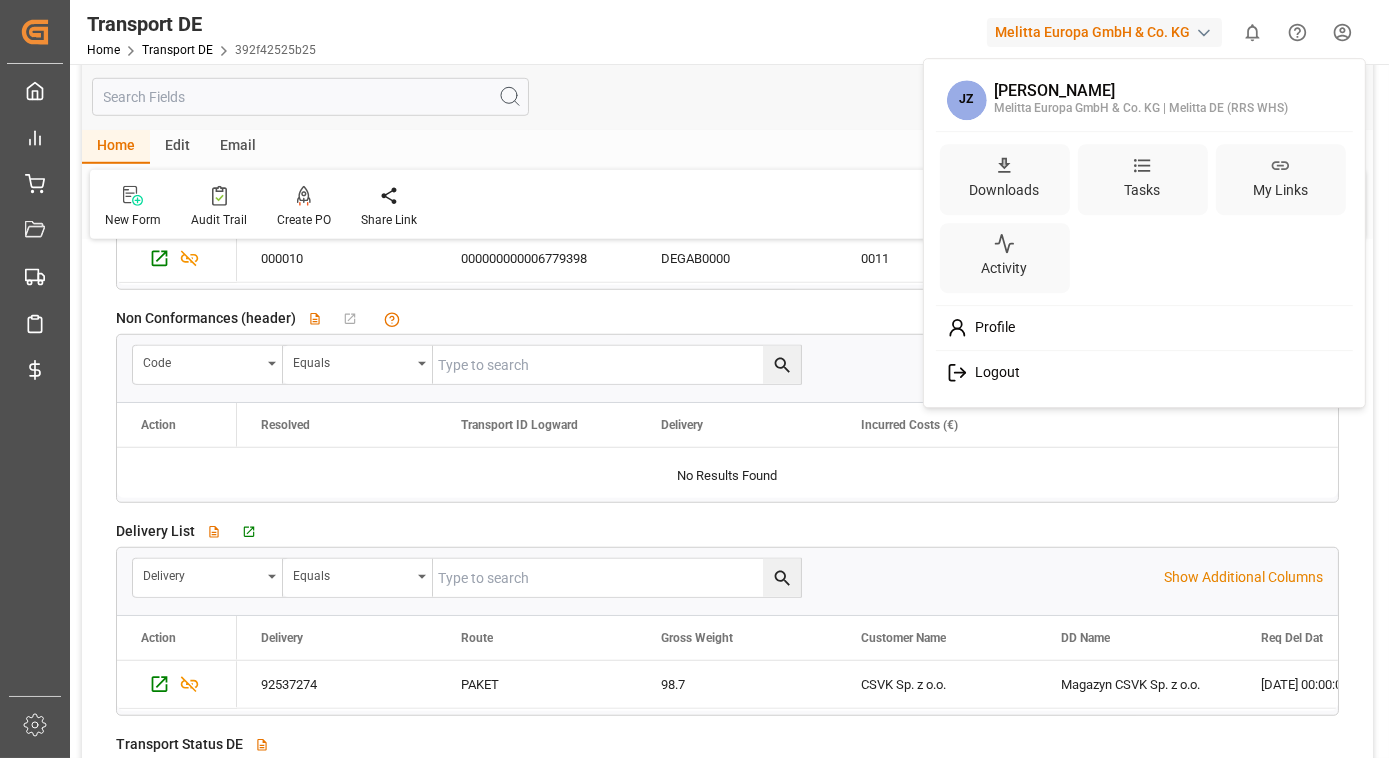 click on "Logout" at bounding box center [993, 373] 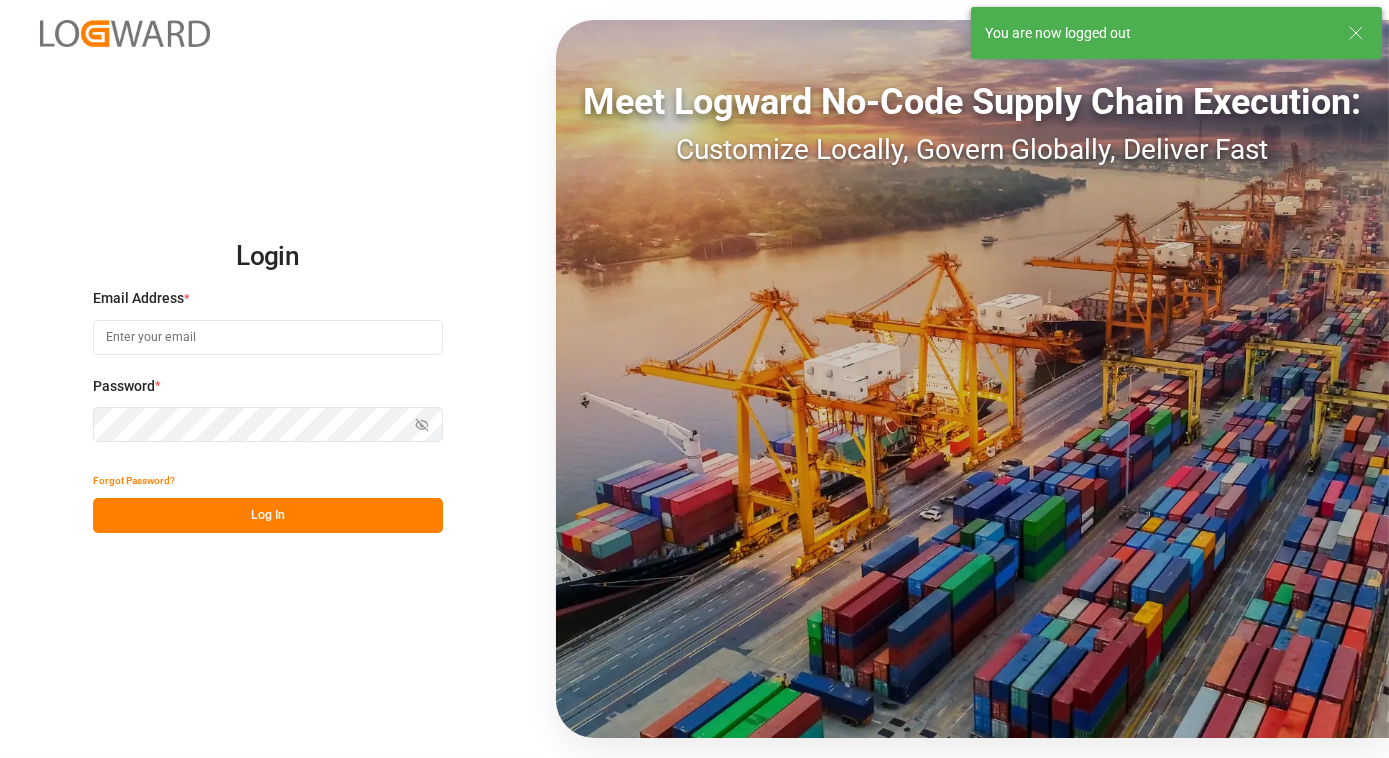 type on "[EMAIL_ADDRESS][DOMAIN_NAME]" 